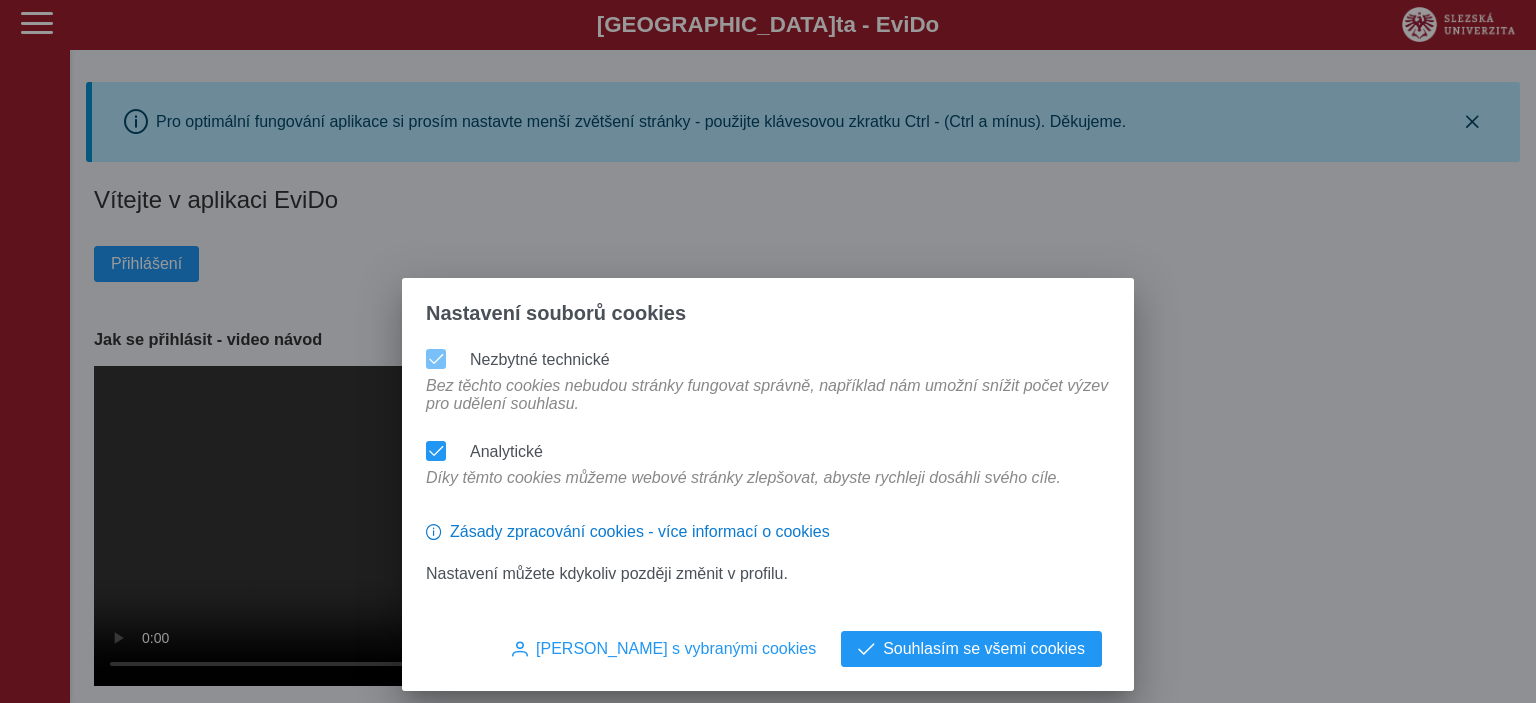 scroll, scrollTop: 0, scrollLeft: 0, axis: both 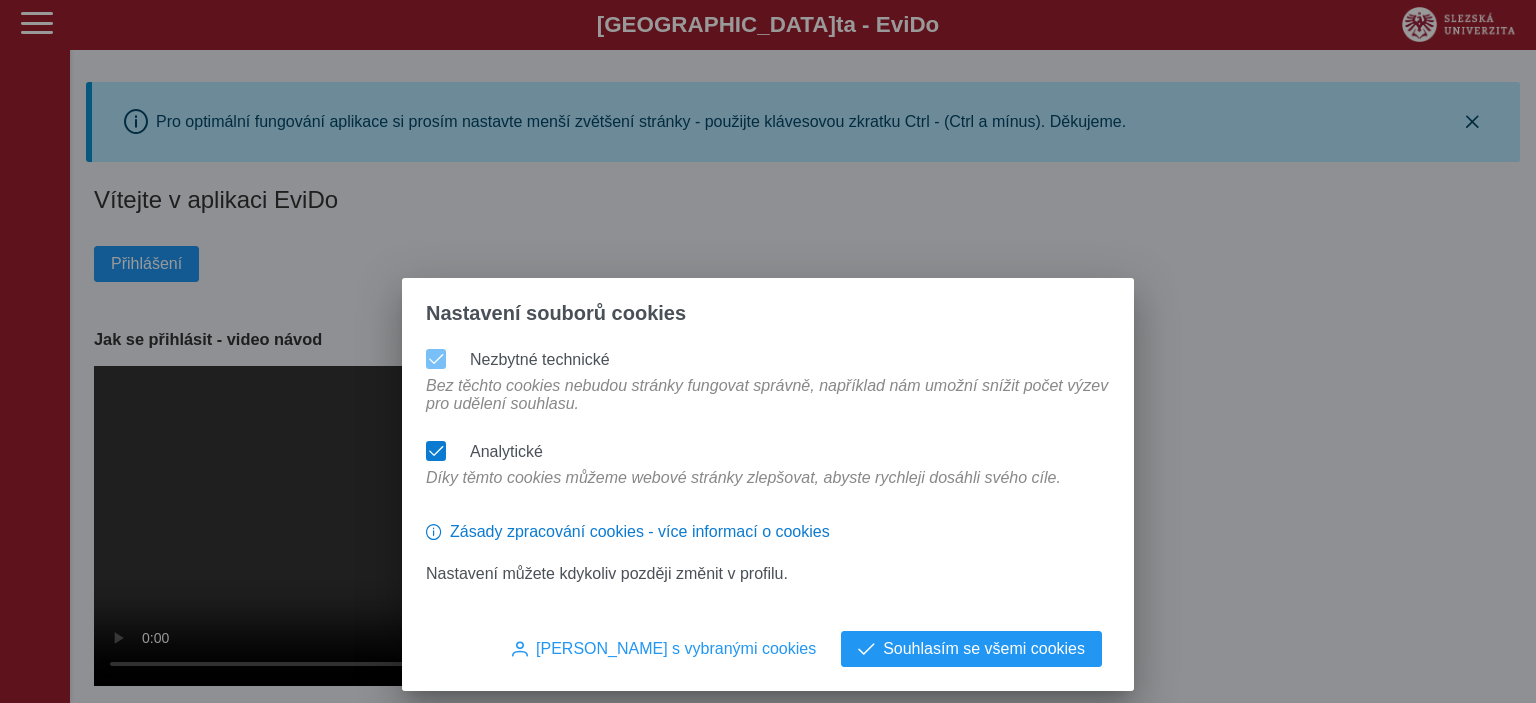 click at bounding box center [436, 451] 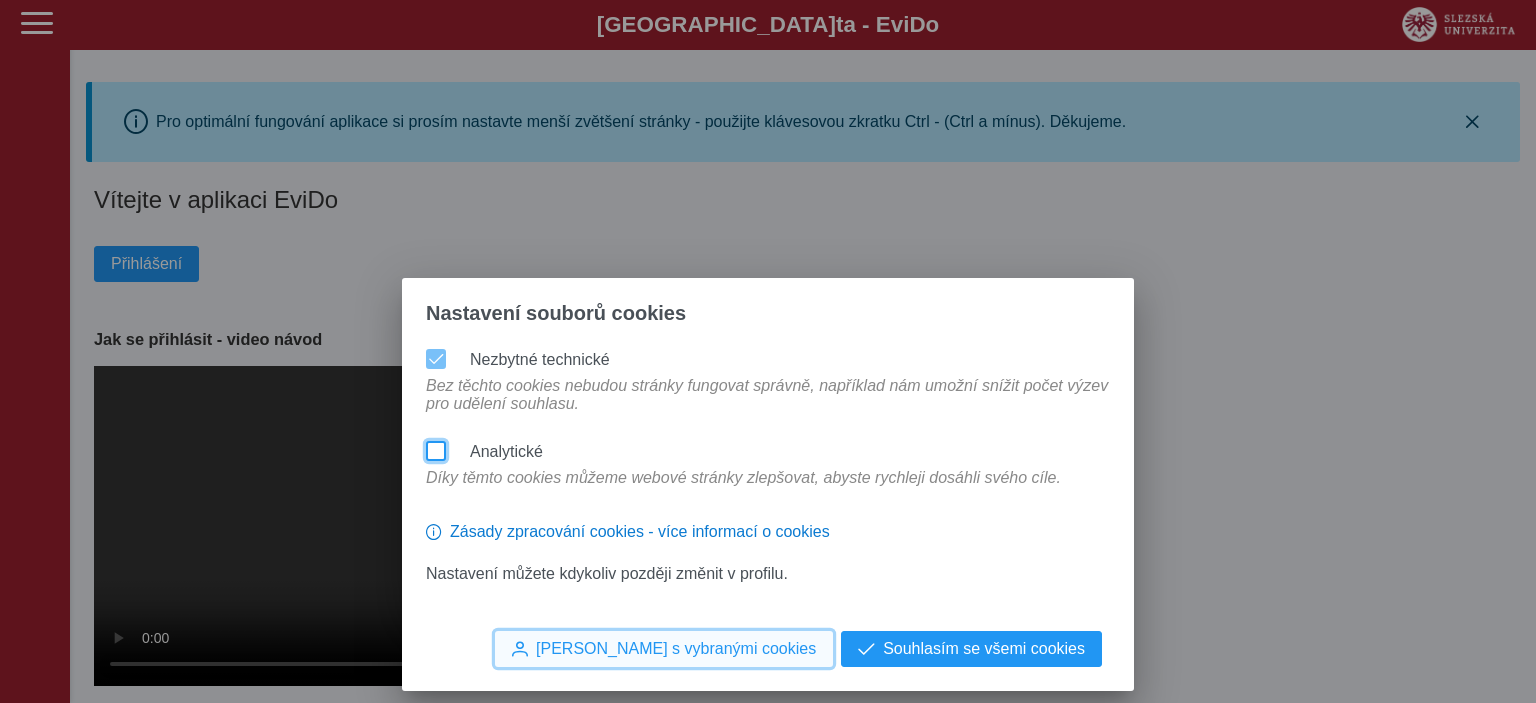 click on "Souhlasím s vybranými cookies" at bounding box center (676, 649) 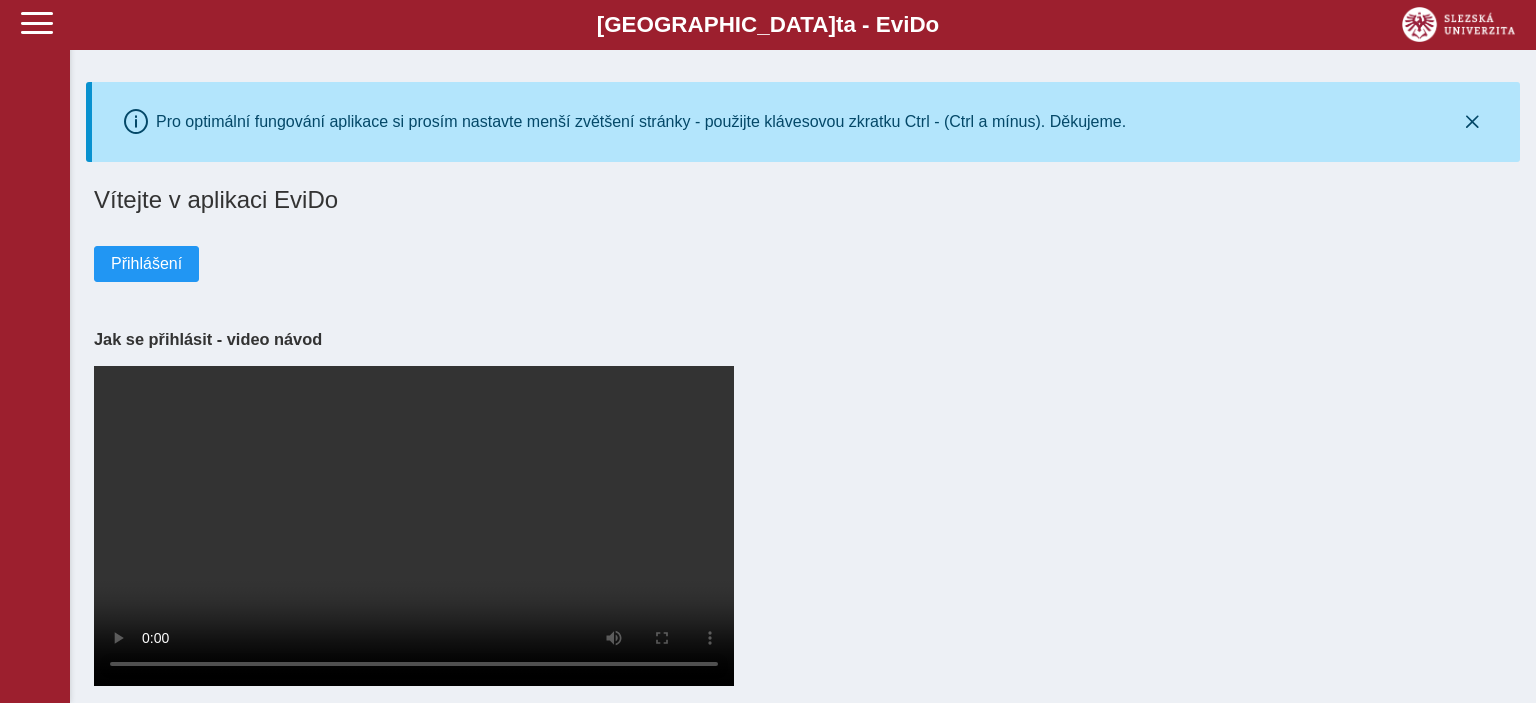 scroll, scrollTop: 0, scrollLeft: 0, axis: both 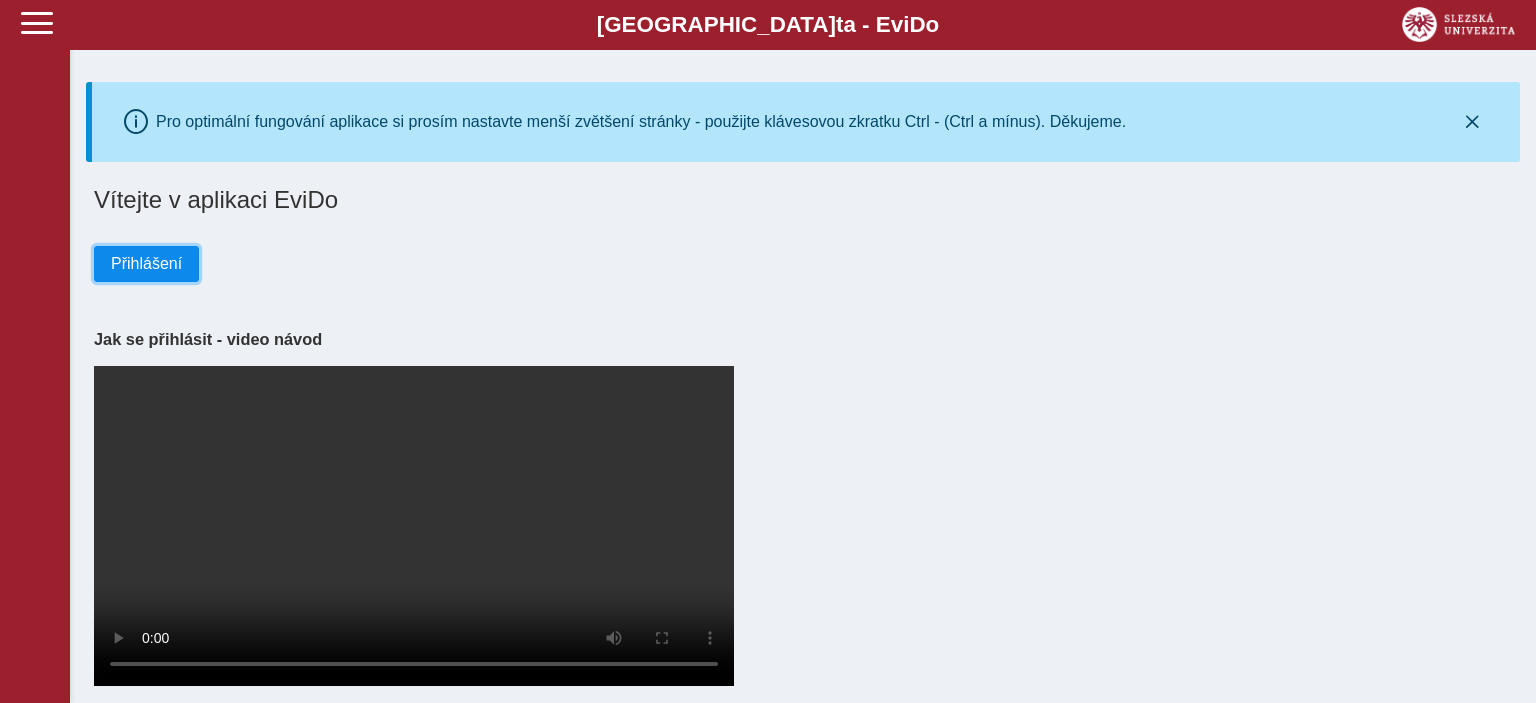 click on "Přihlášení" at bounding box center (146, 264) 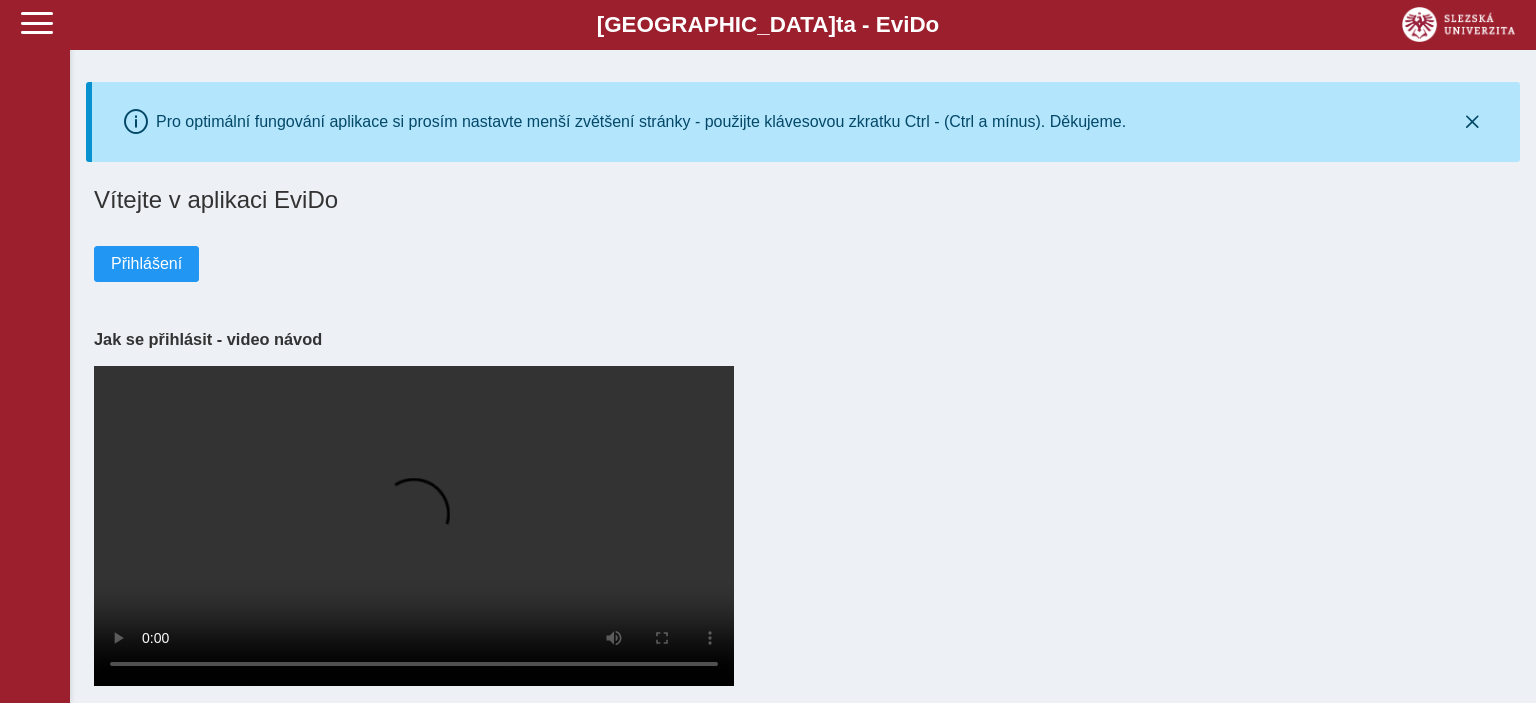 scroll, scrollTop: 0, scrollLeft: 0, axis: both 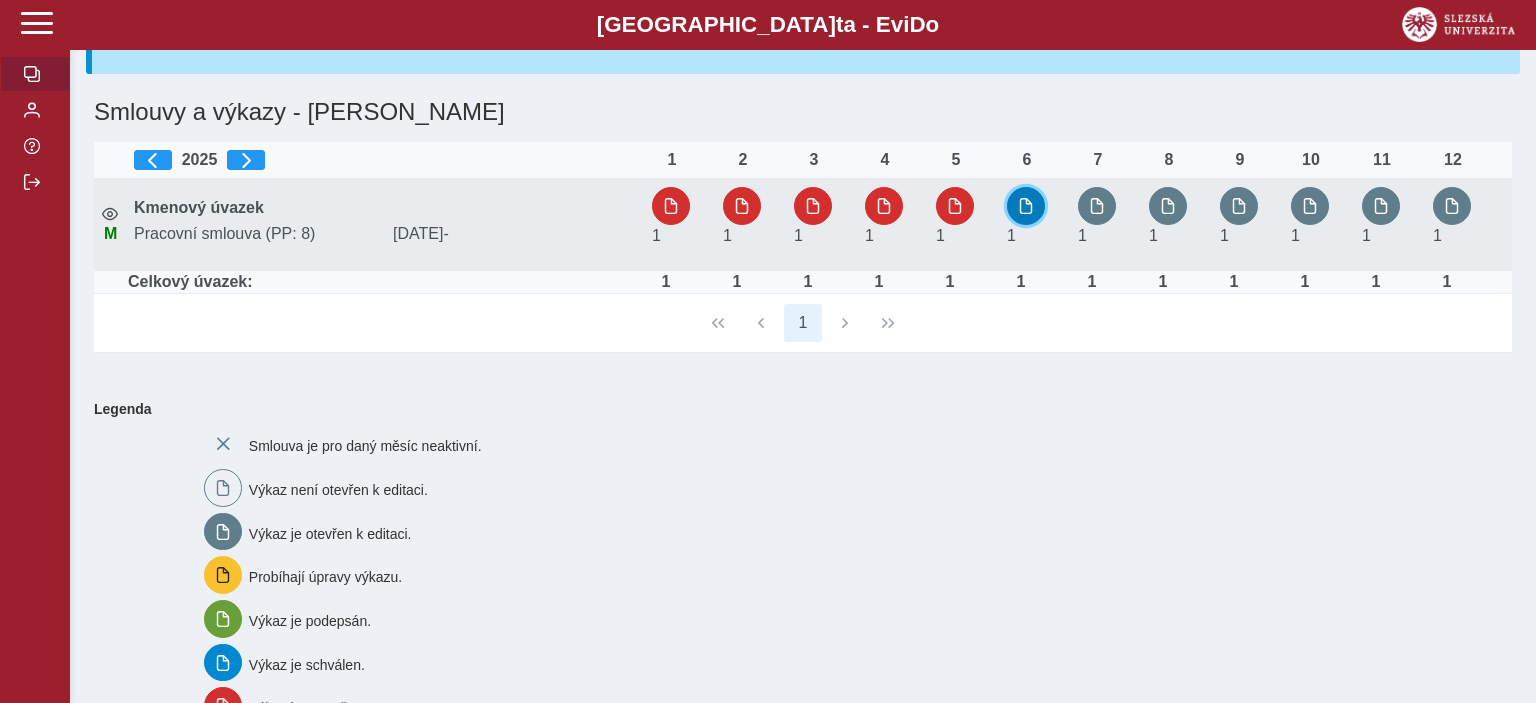 click at bounding box center [1026, 206] 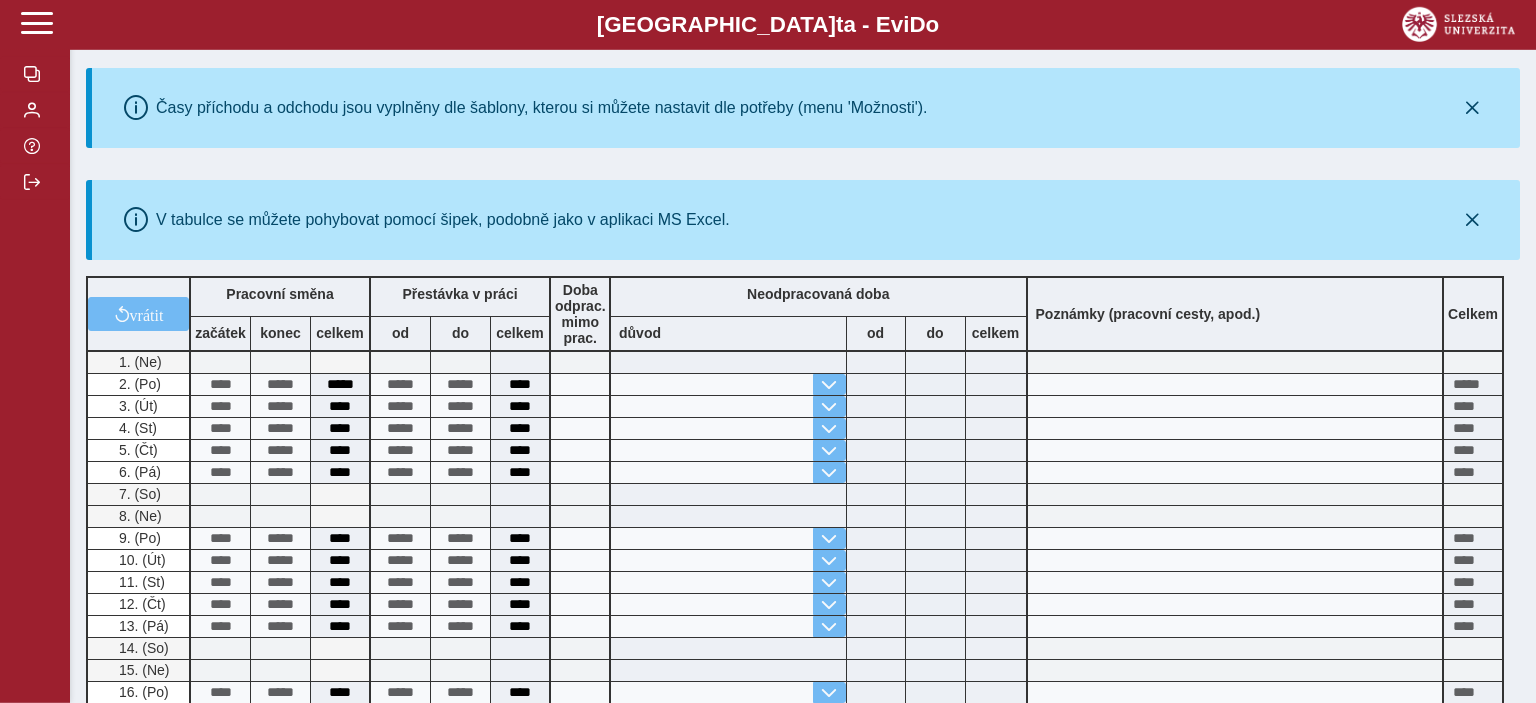 scroll, scrollTop: 0, scrollLeft: 0, axis: both 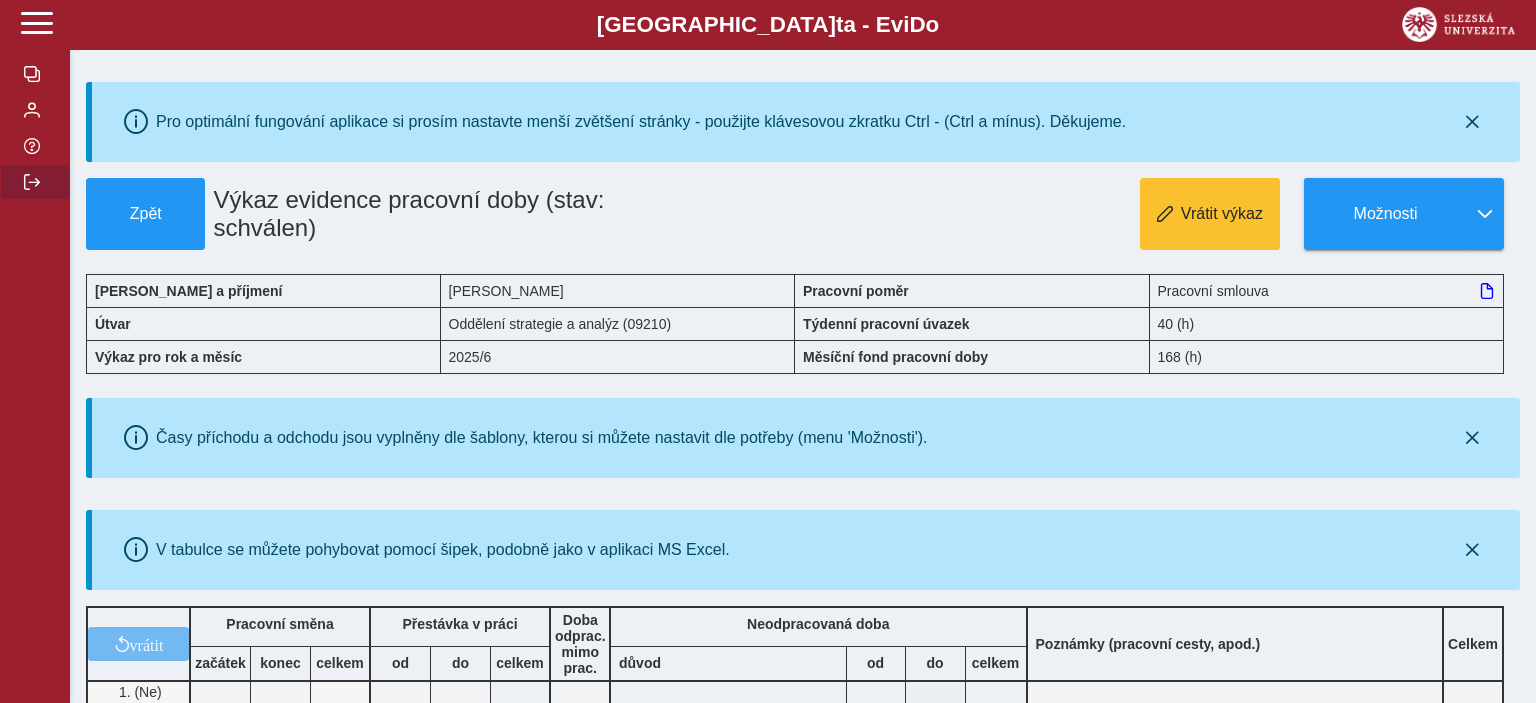 click at bounding box center [35, 182] 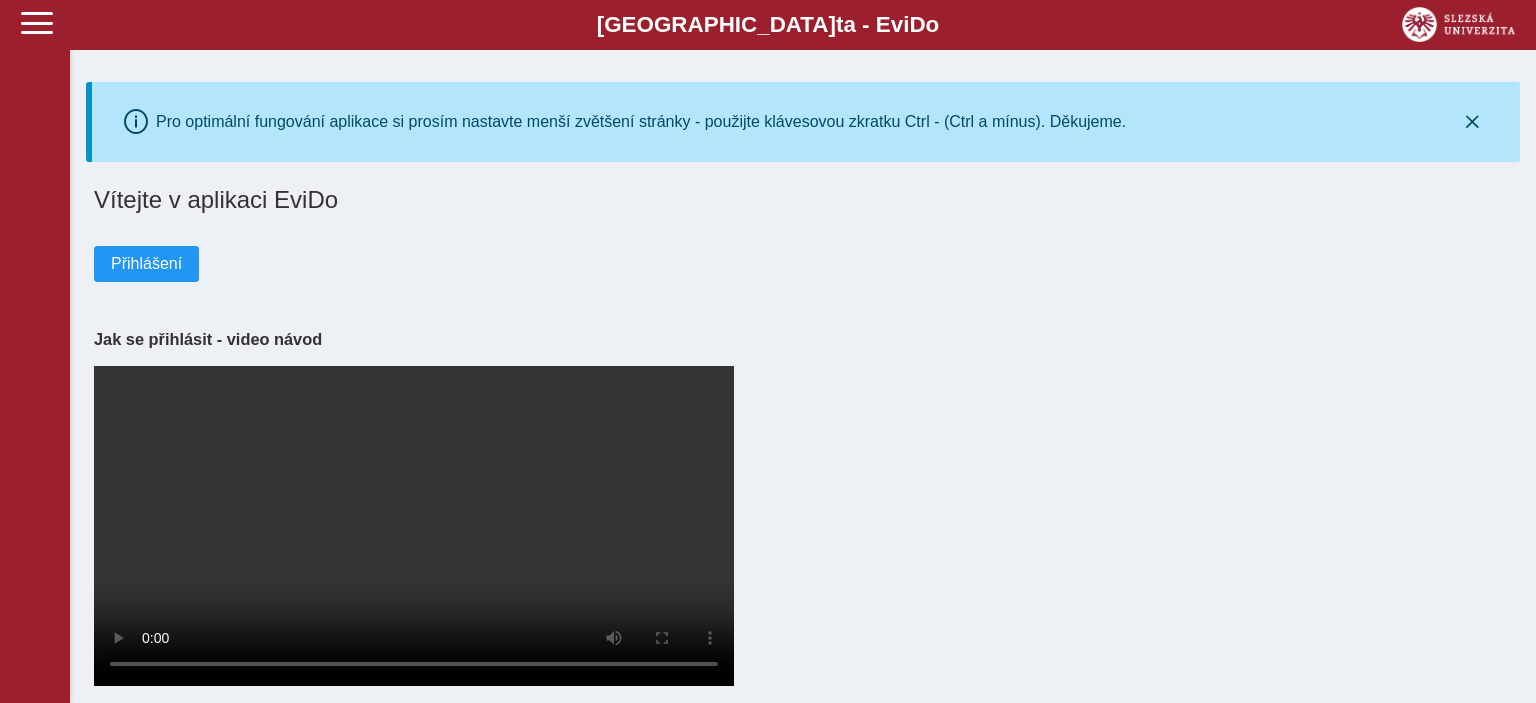 scroll, scrollTop: 0, scrollLeft: 0, axis: both 